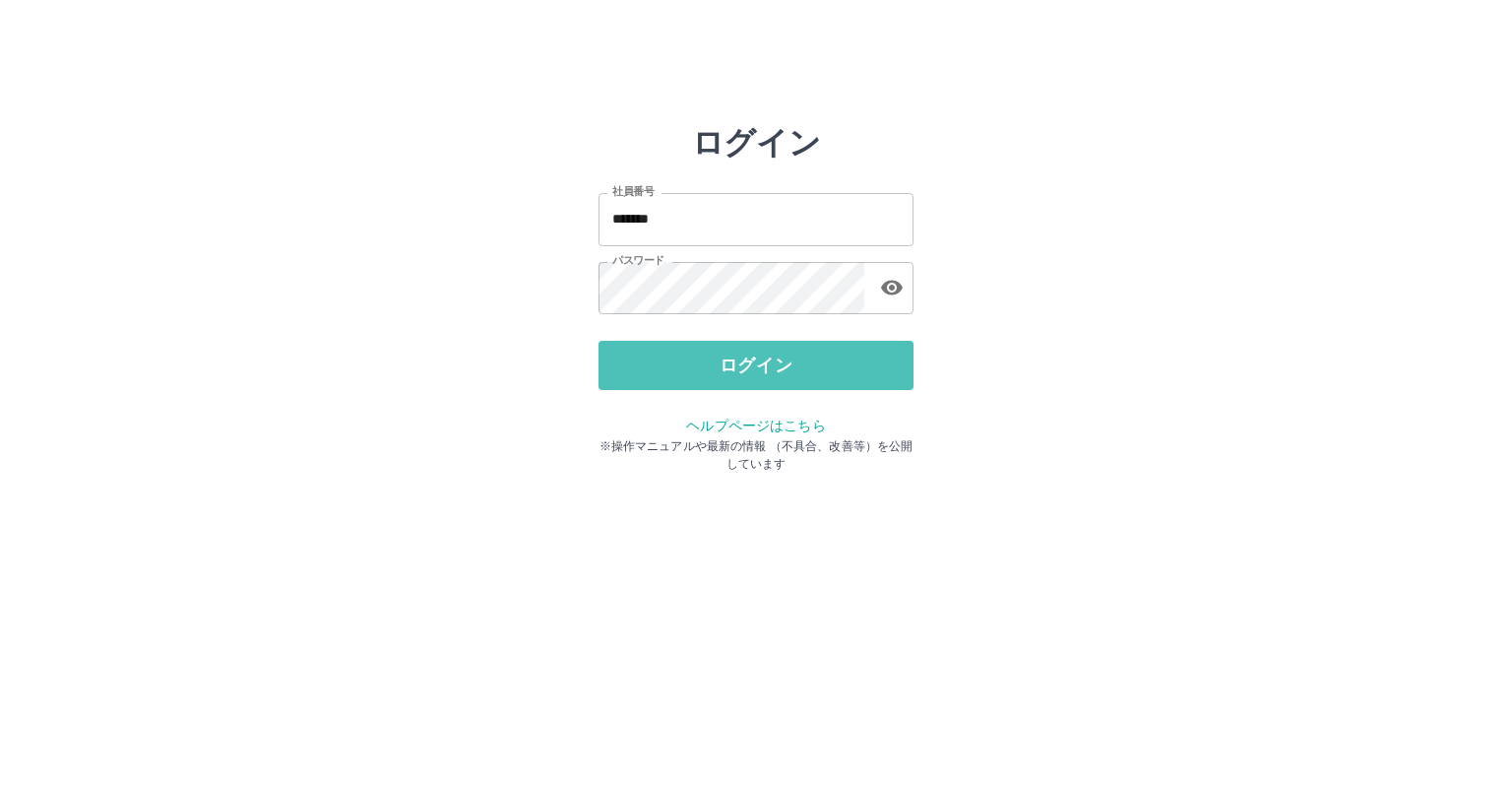 scroll, scrollTop: 0, scrollLeft: 0, axis: both 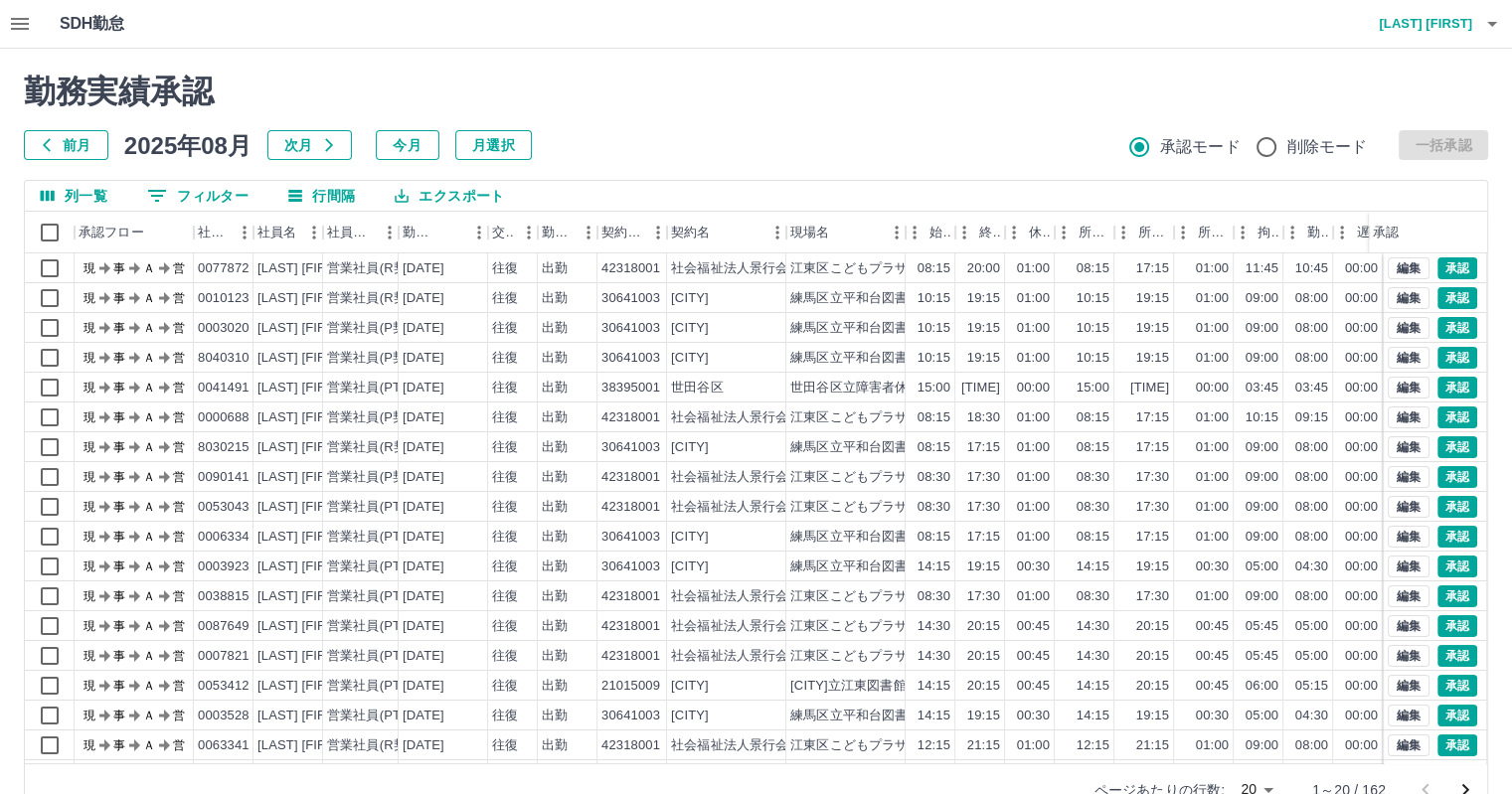 click on "前月" at bounding box center [66, 145] 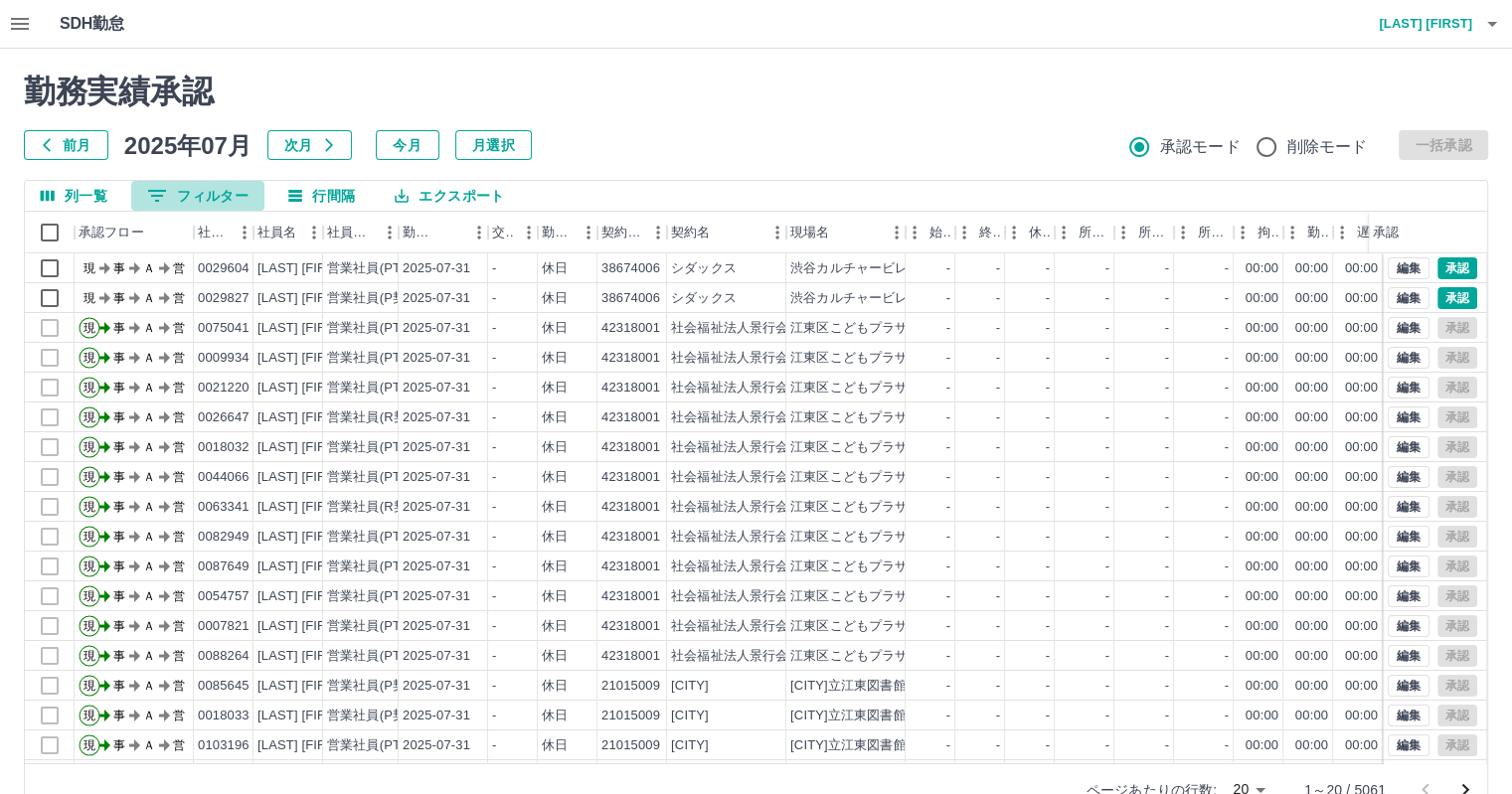 click on "0 フィルター" at bounding box center (198, 196) 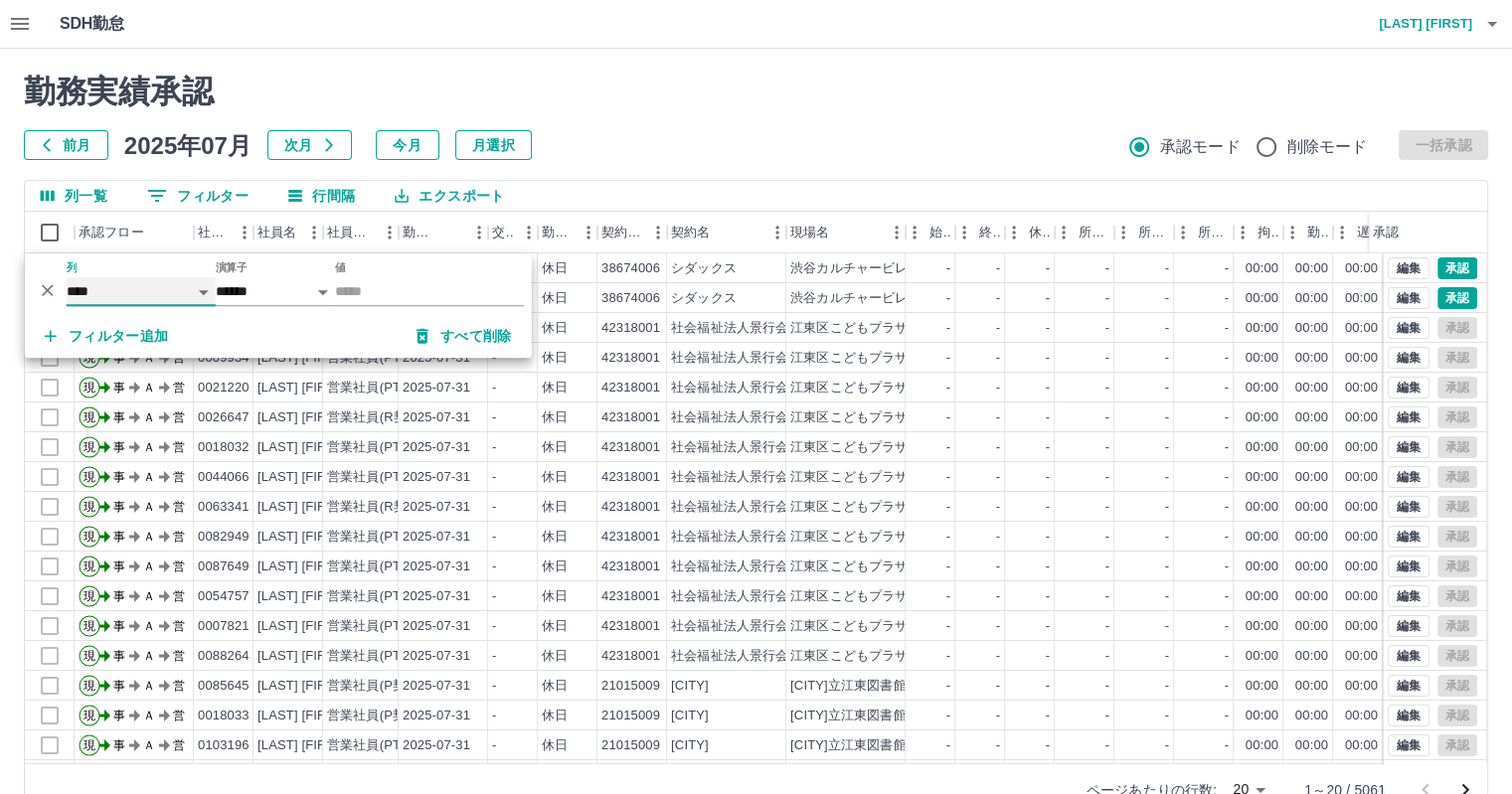 click on "**** *** **** *** *** **** ***** *** *** ** ** ** **** **** **** ** ** *** **** *****" at bounding box center [141, 291] 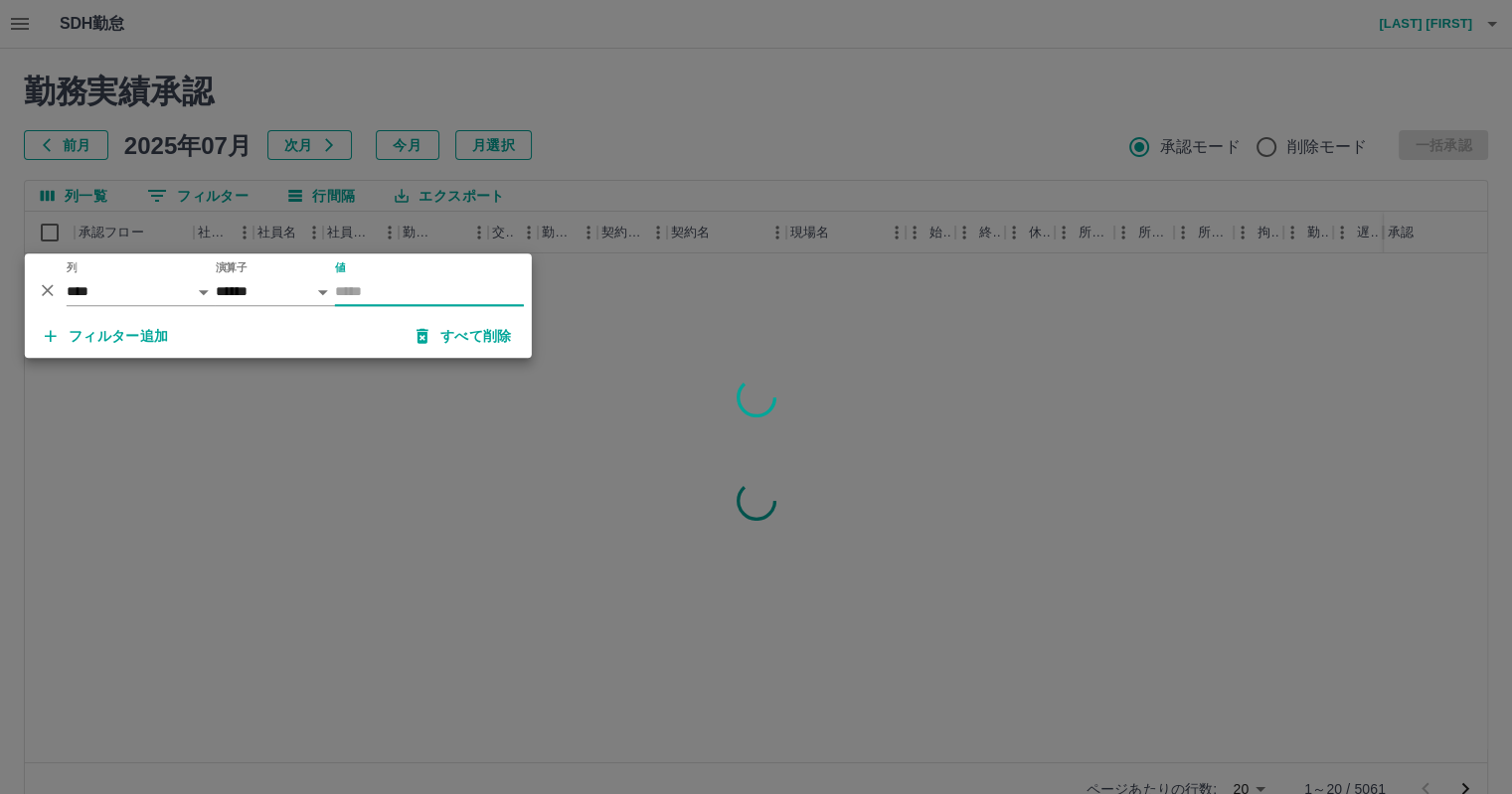 click on "値" at bounding box center [429, 291] 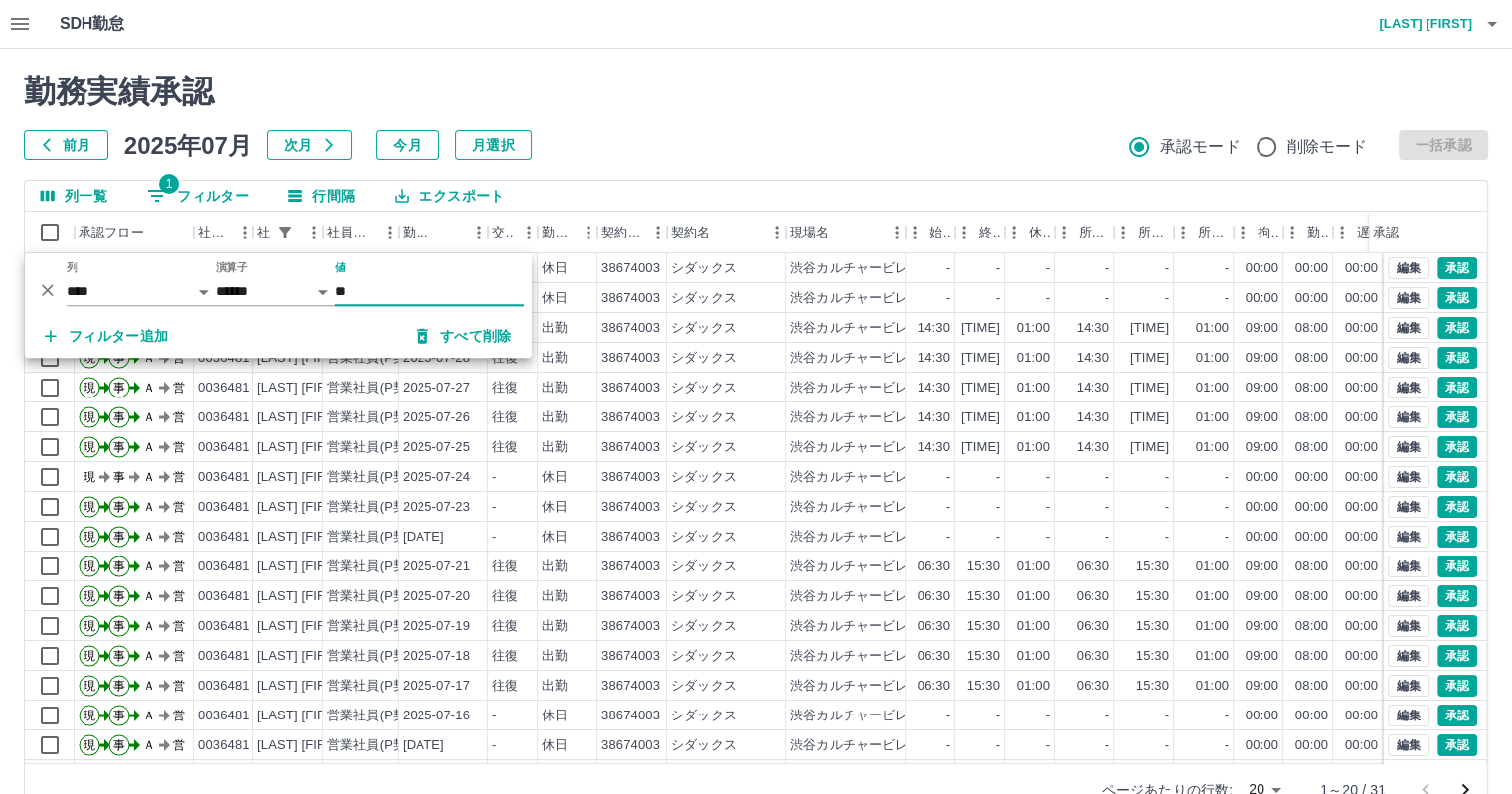 type on "**" 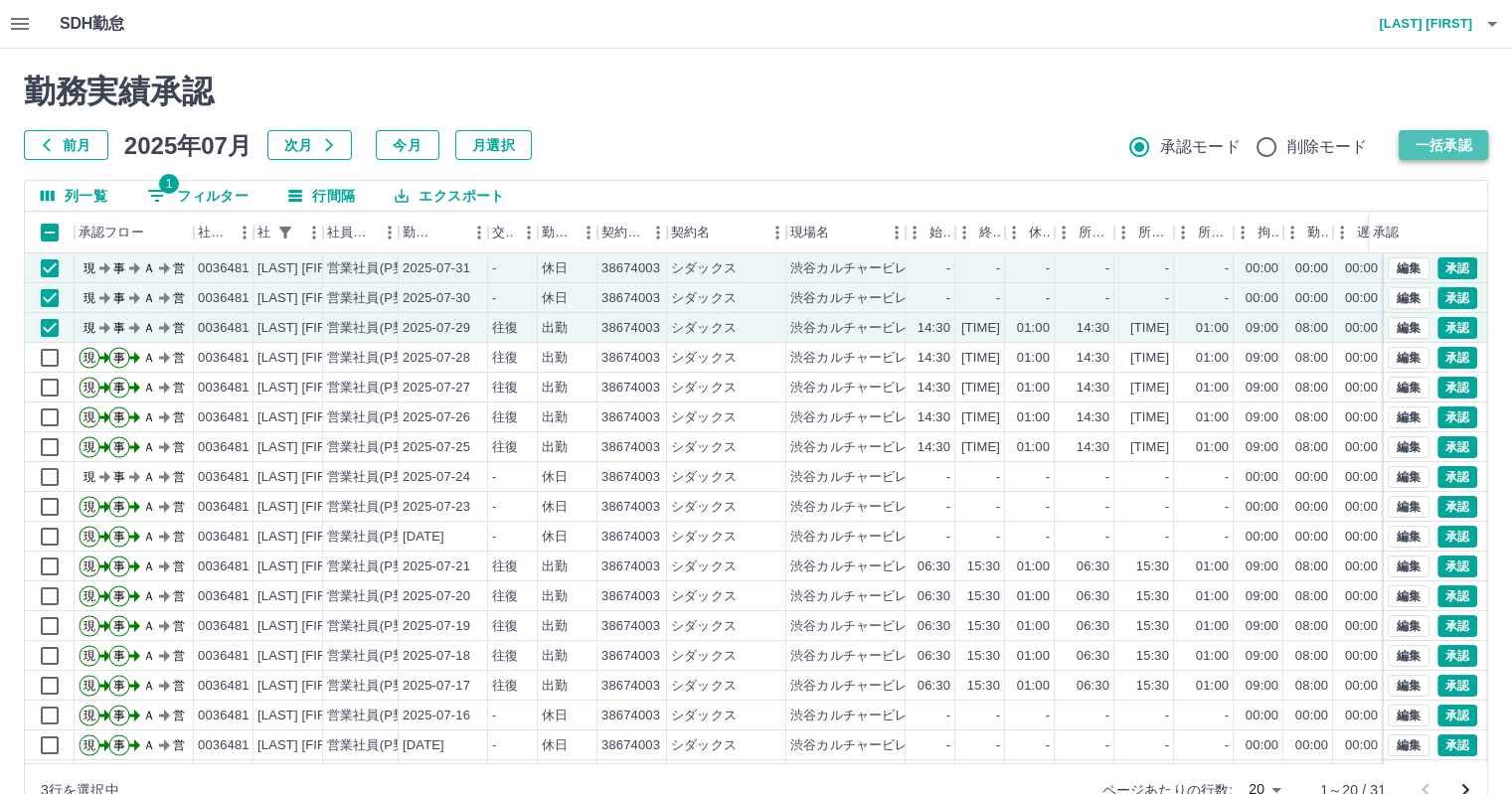 click on "一括承認" at bounding box center (1443, 145) 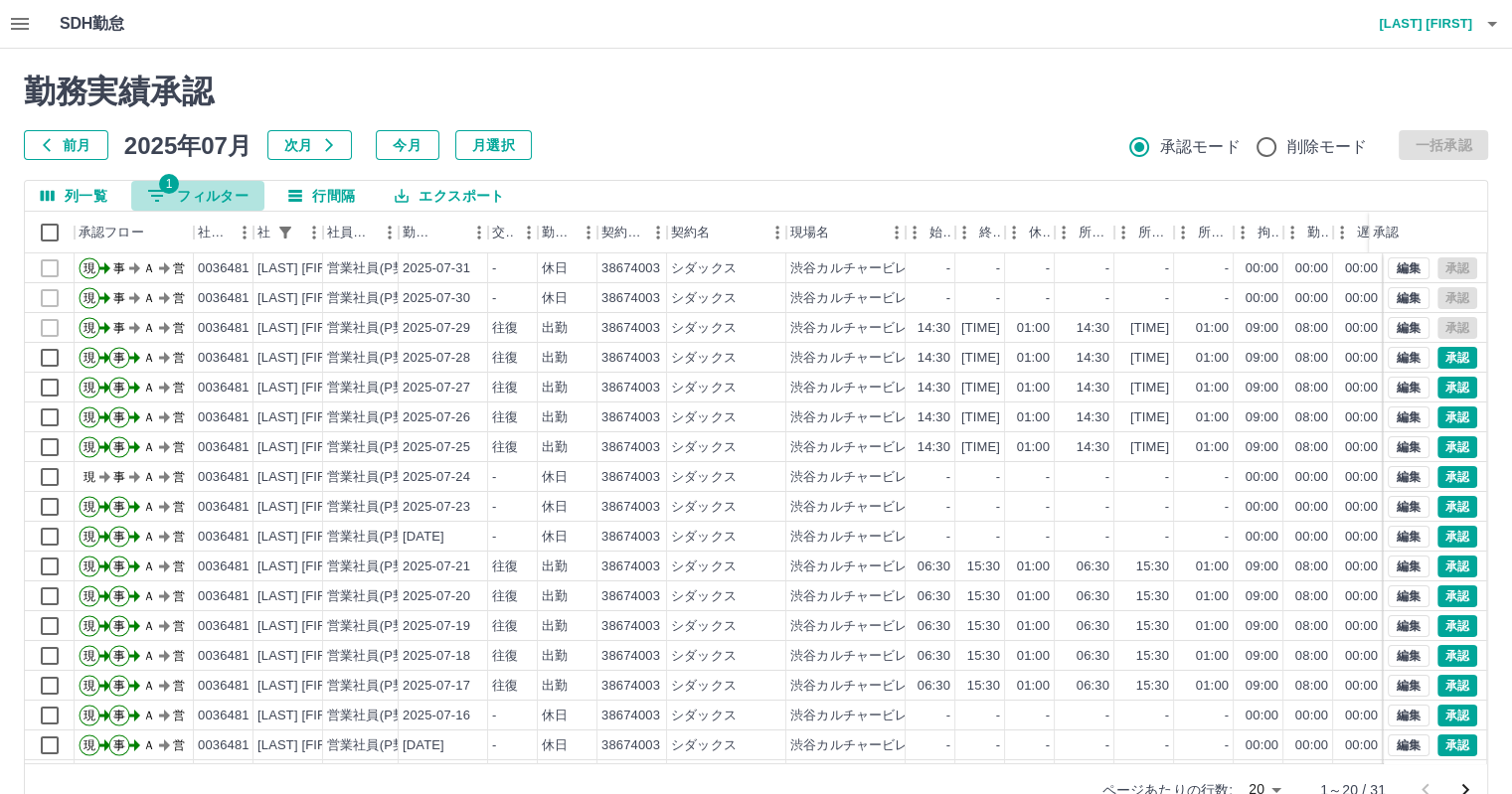 click on "1 フィルター" at bounding box center (198, 196) 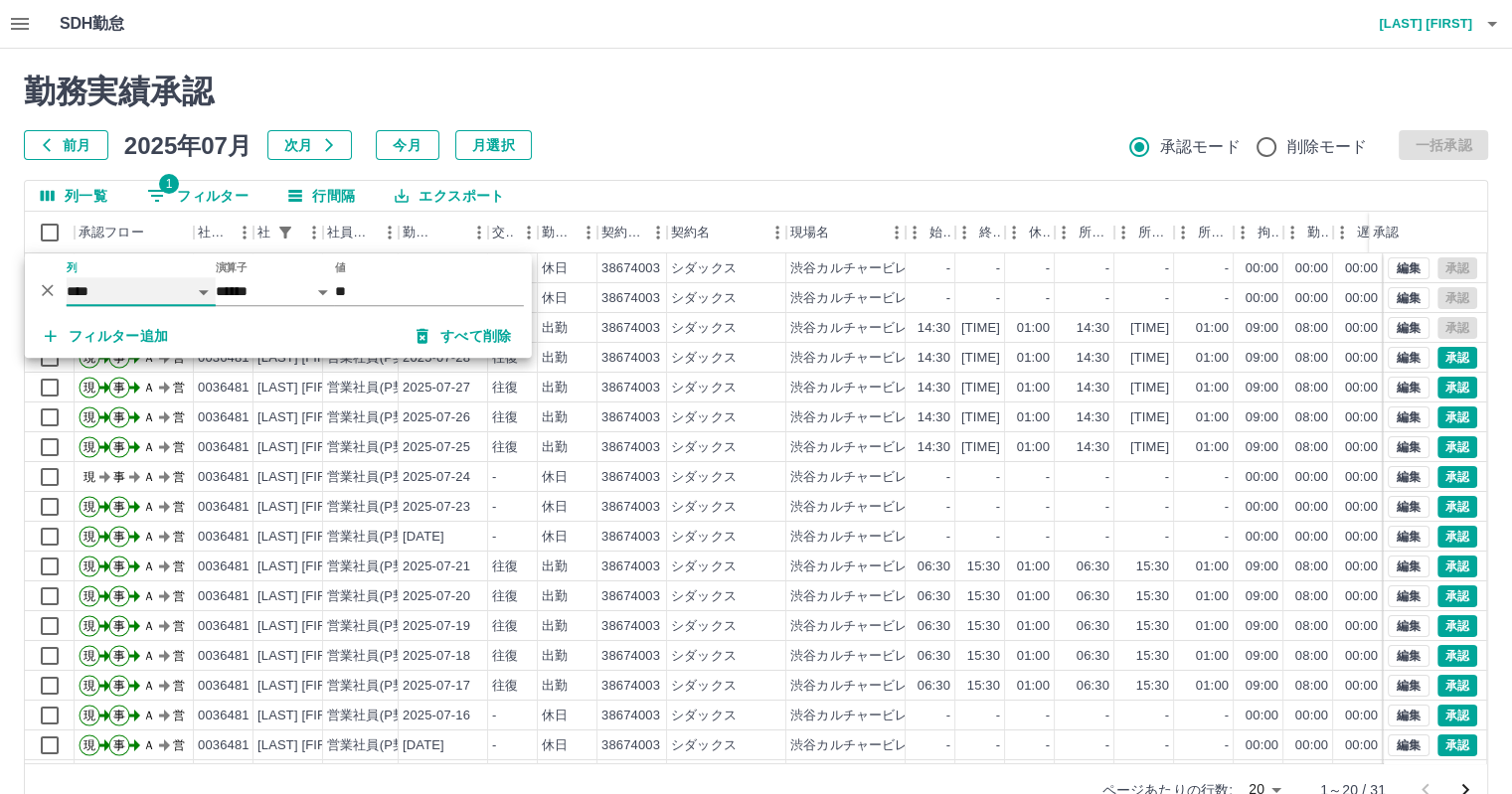 click on "**** *** **** *** *** **** ***** *** *** ** ** ** **** **** **** ** ** *** **** *****" at bounding box center [141, 291] 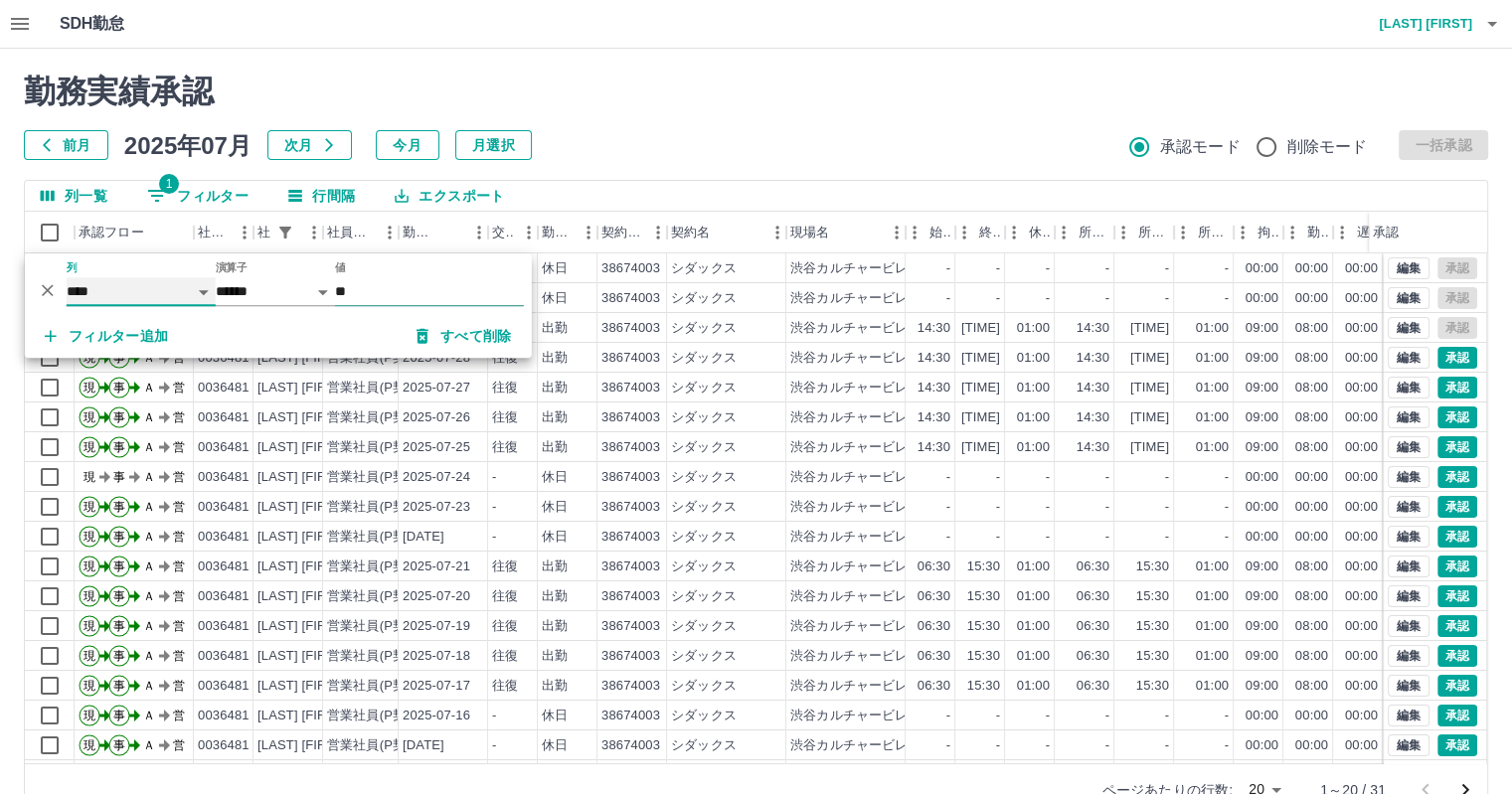 select on "**********" 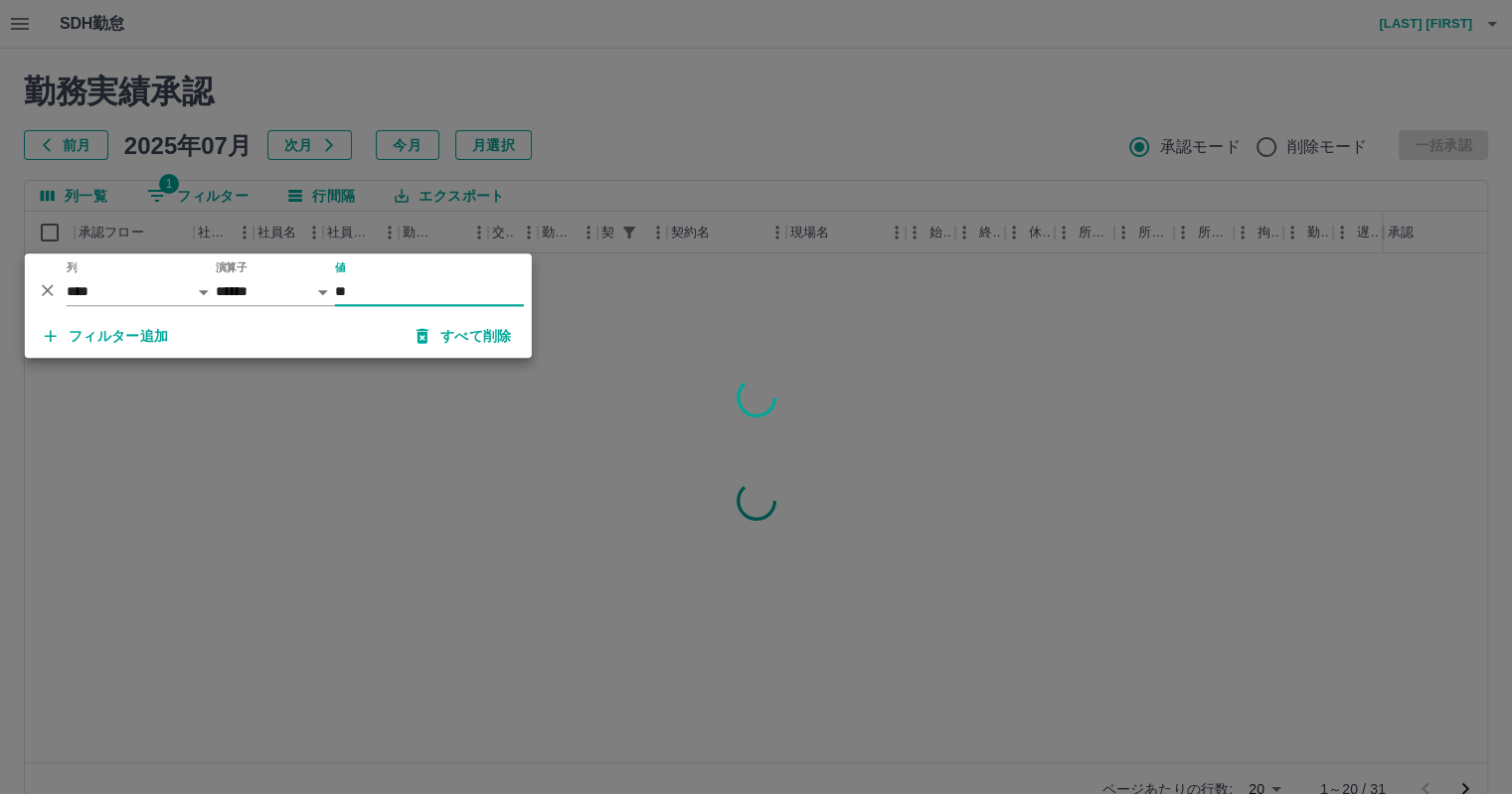 click on "**" at bounding box center (429, 291) 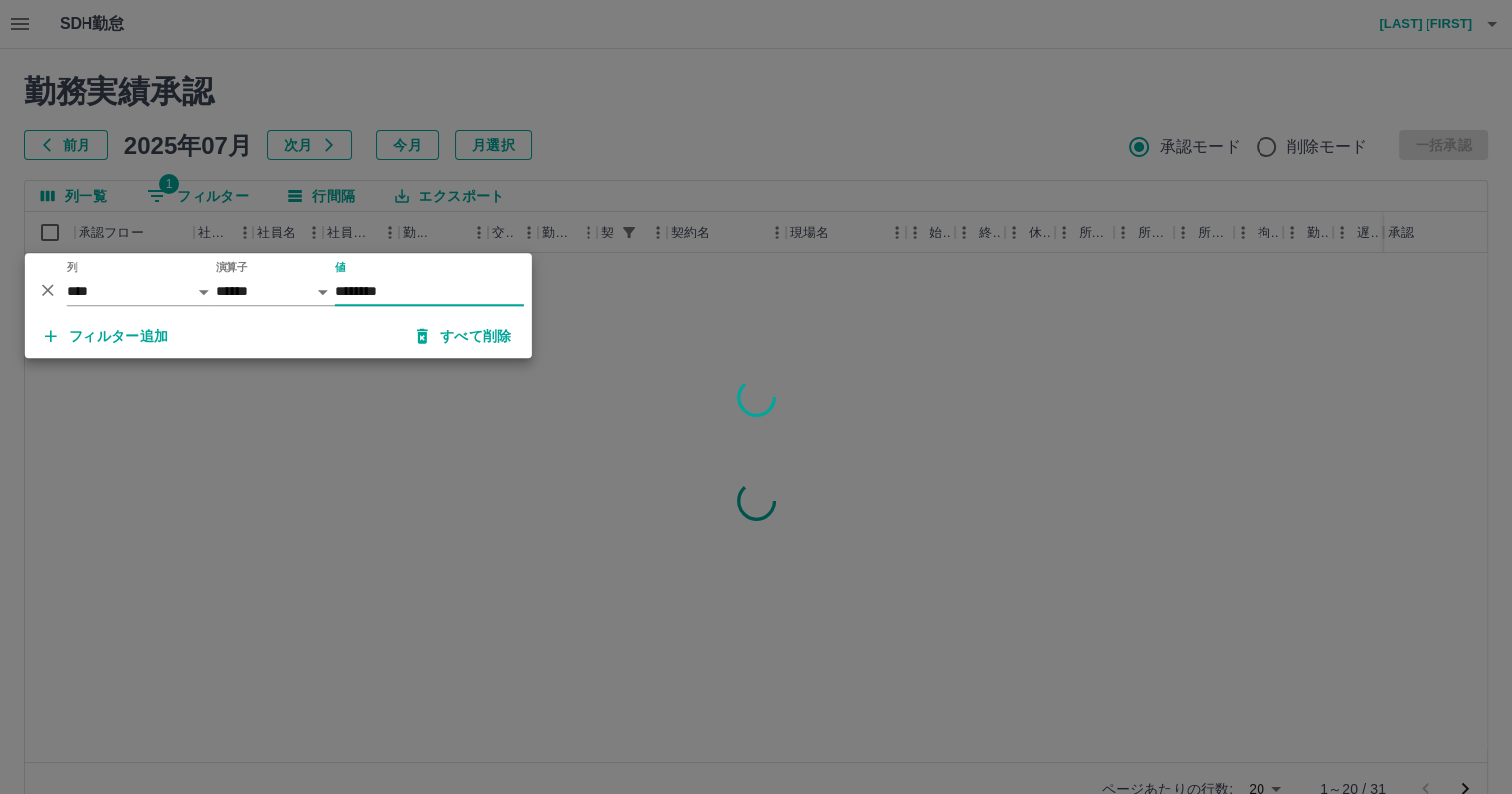 type on "********" 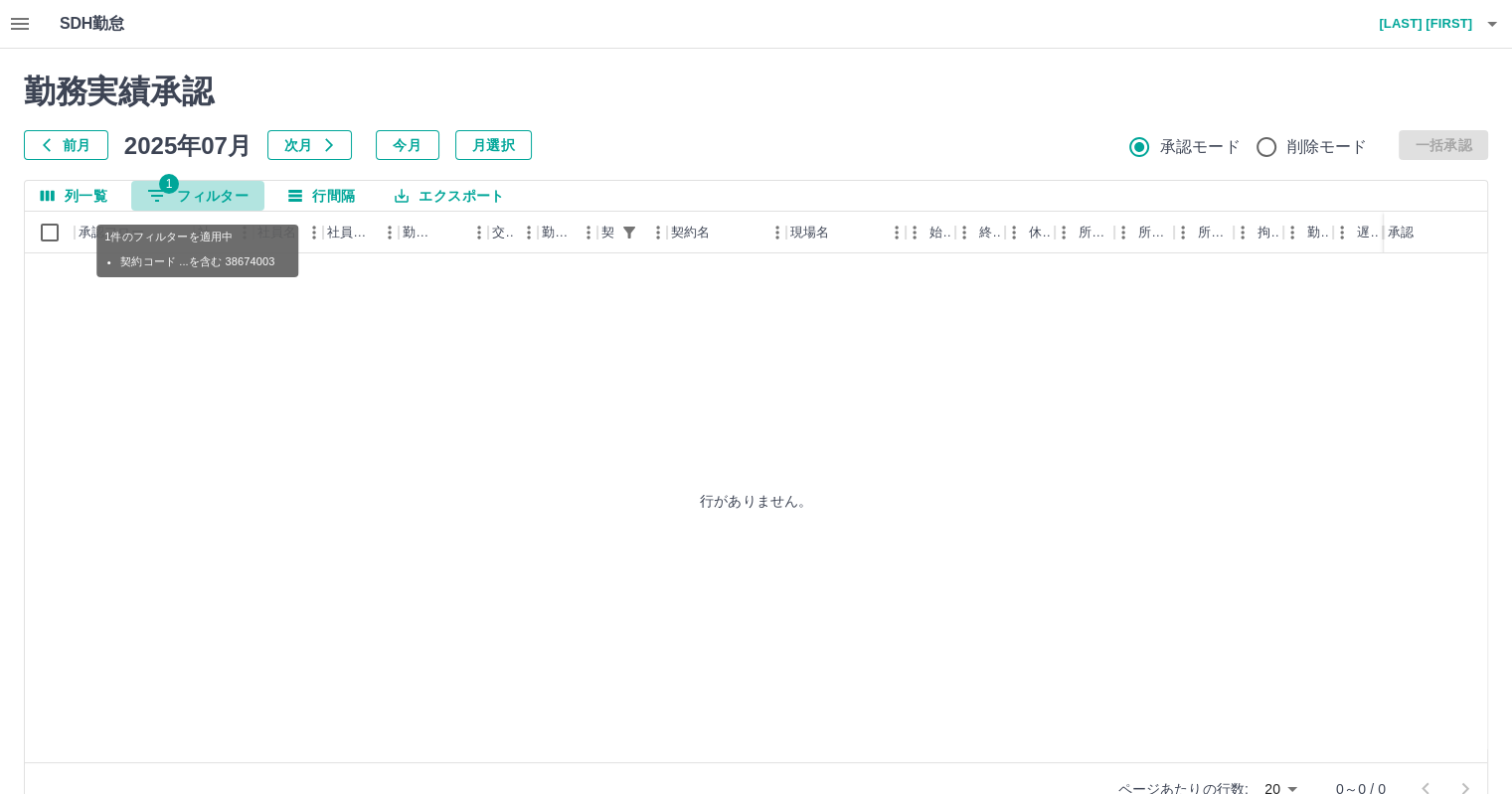 click on "1 フィルター" at bounding box center (198, 196) 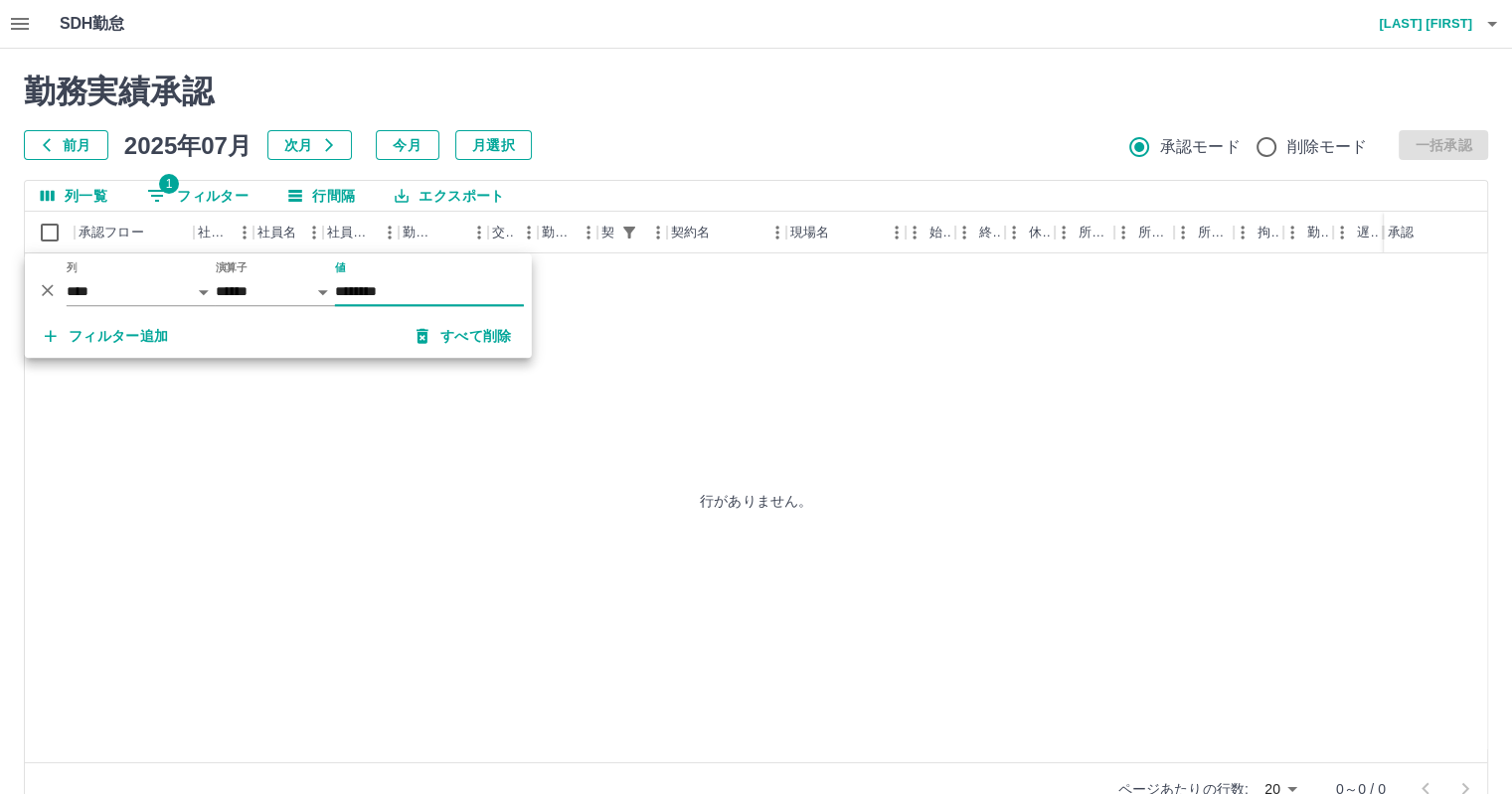 drag, startPoint x: 344, startPoint y: 292, endPoint x: 354, endPoint y: 289, distance: 10.440307 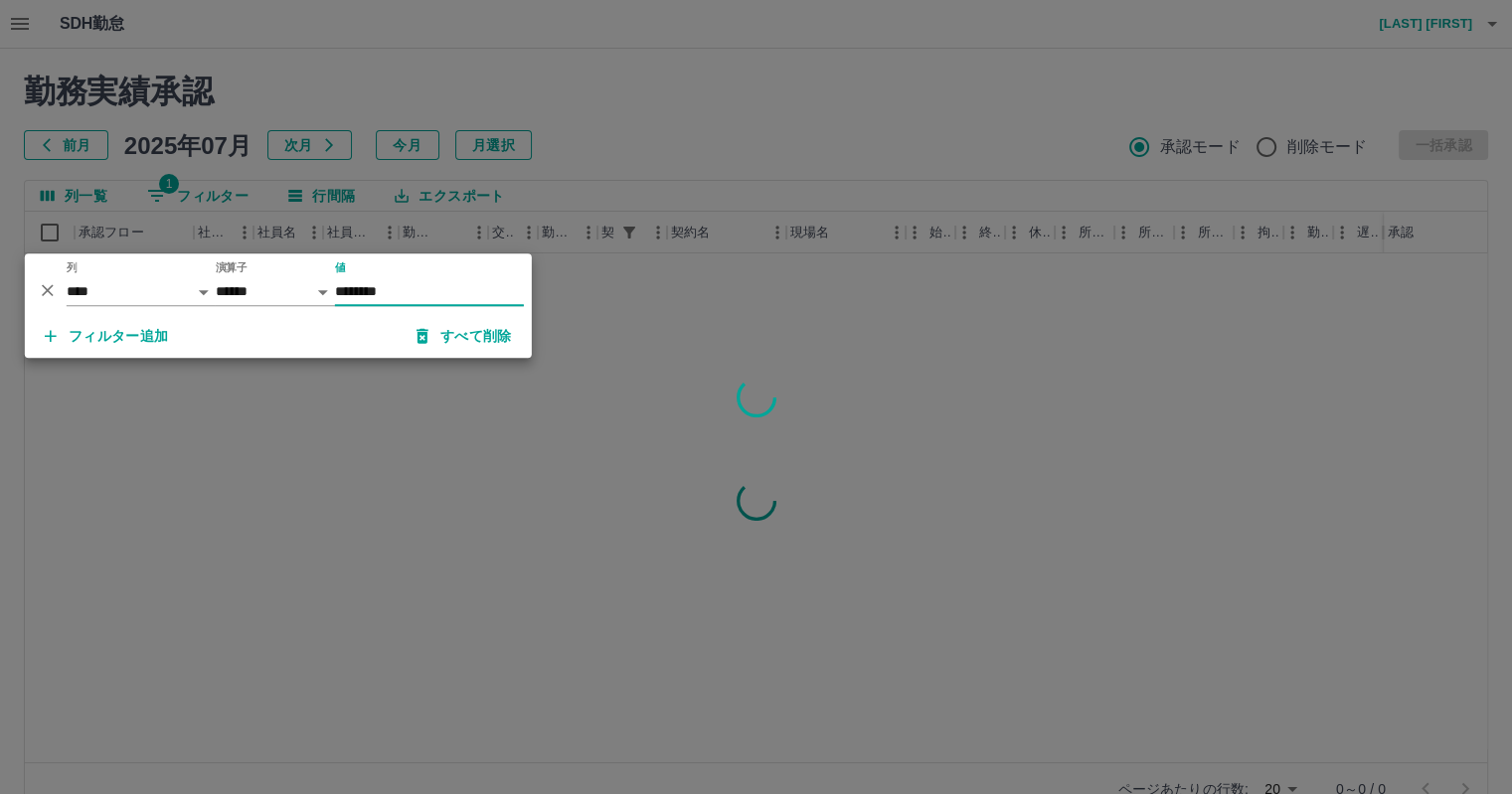 type on "********" 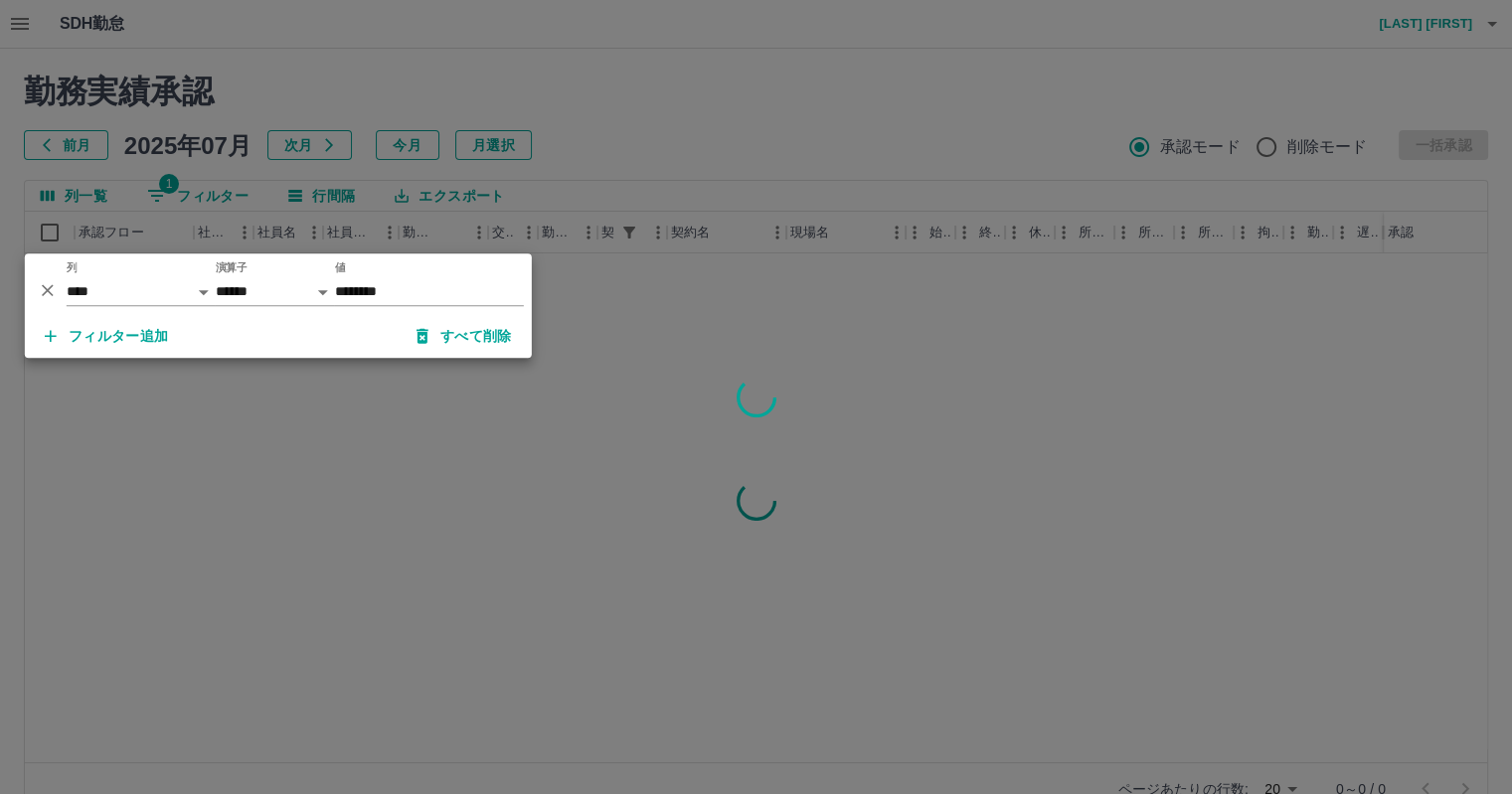 click at bounding box center (756, 397) 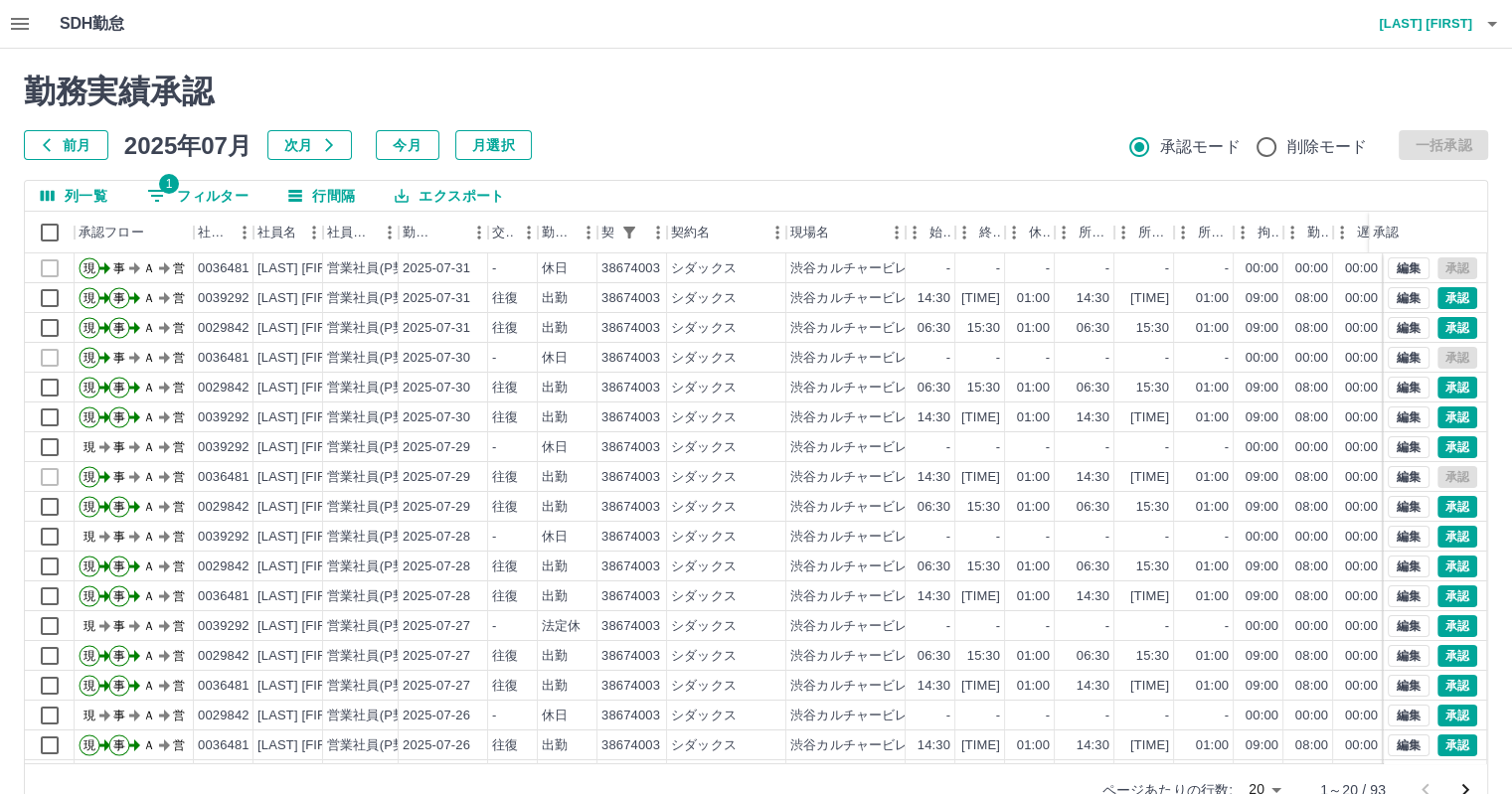 click on "1 フィルター" at bounding box center [198, 196] 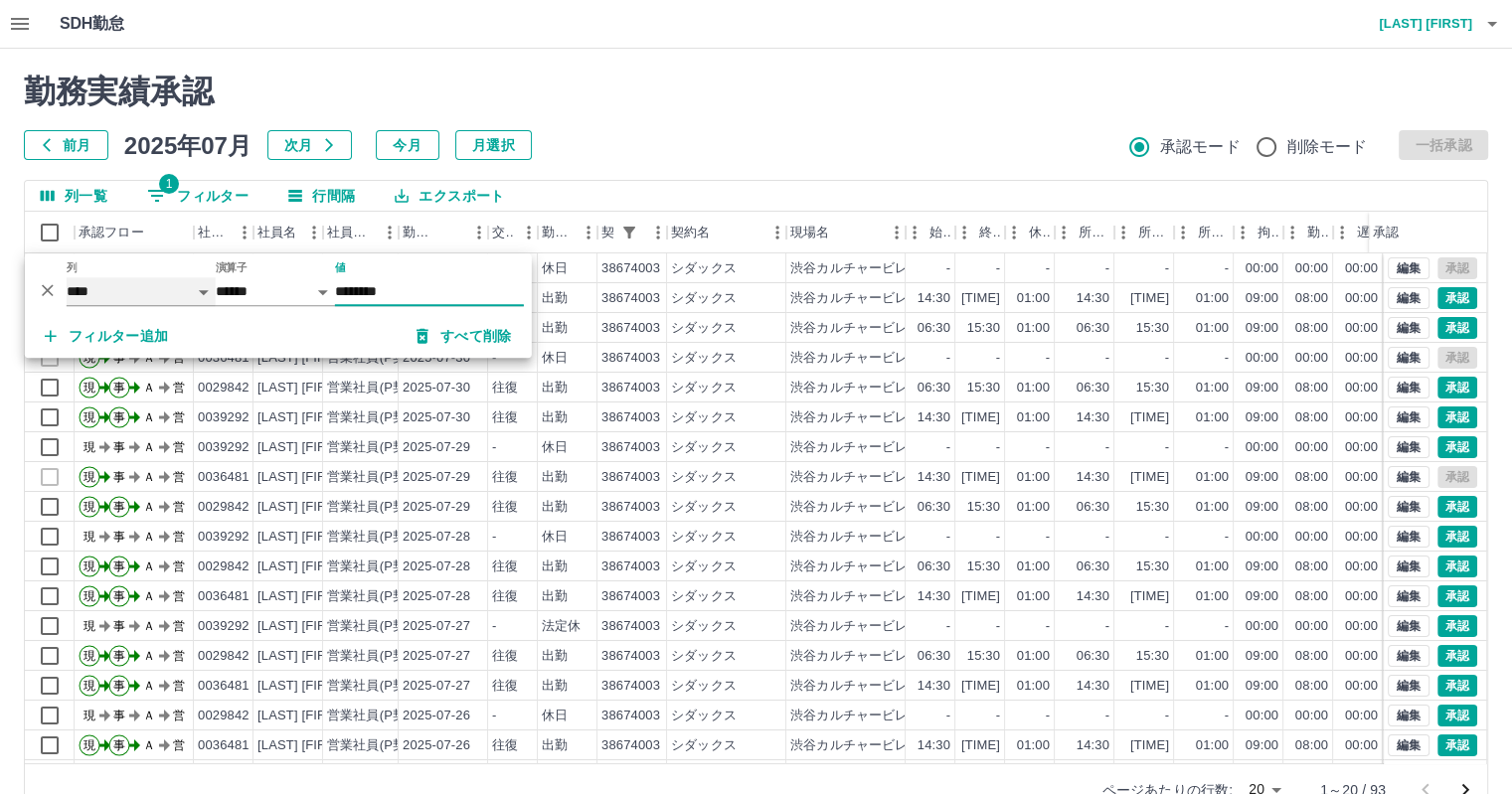 click on "**** *** **** *** *** **** ***** *** *** ** ** ** **** **** **** ** ** *** **** *****" at bounding box center [141, 291] 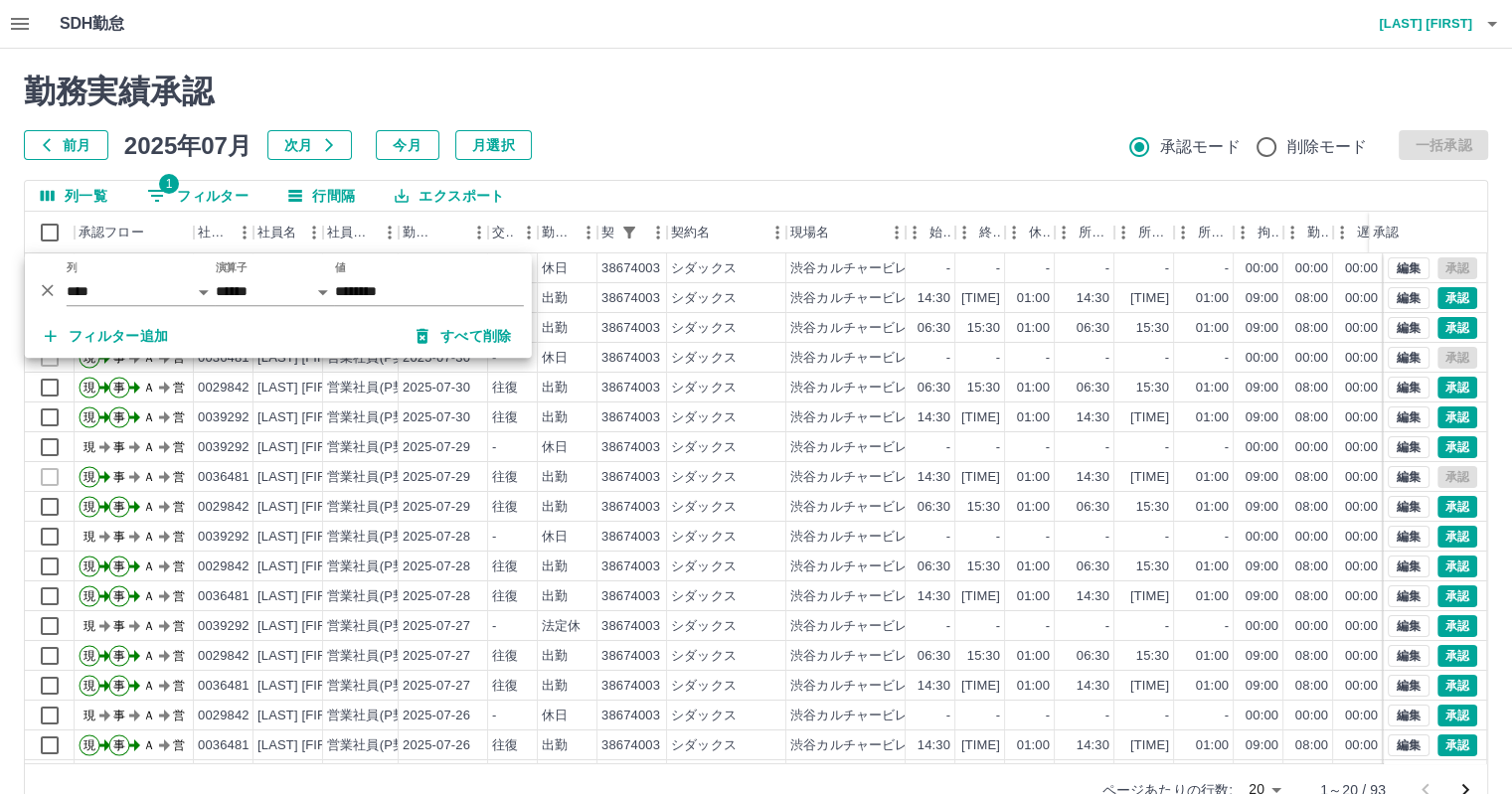 click on "フィルター追加 すべて削除" at bounding box center (278, 336) 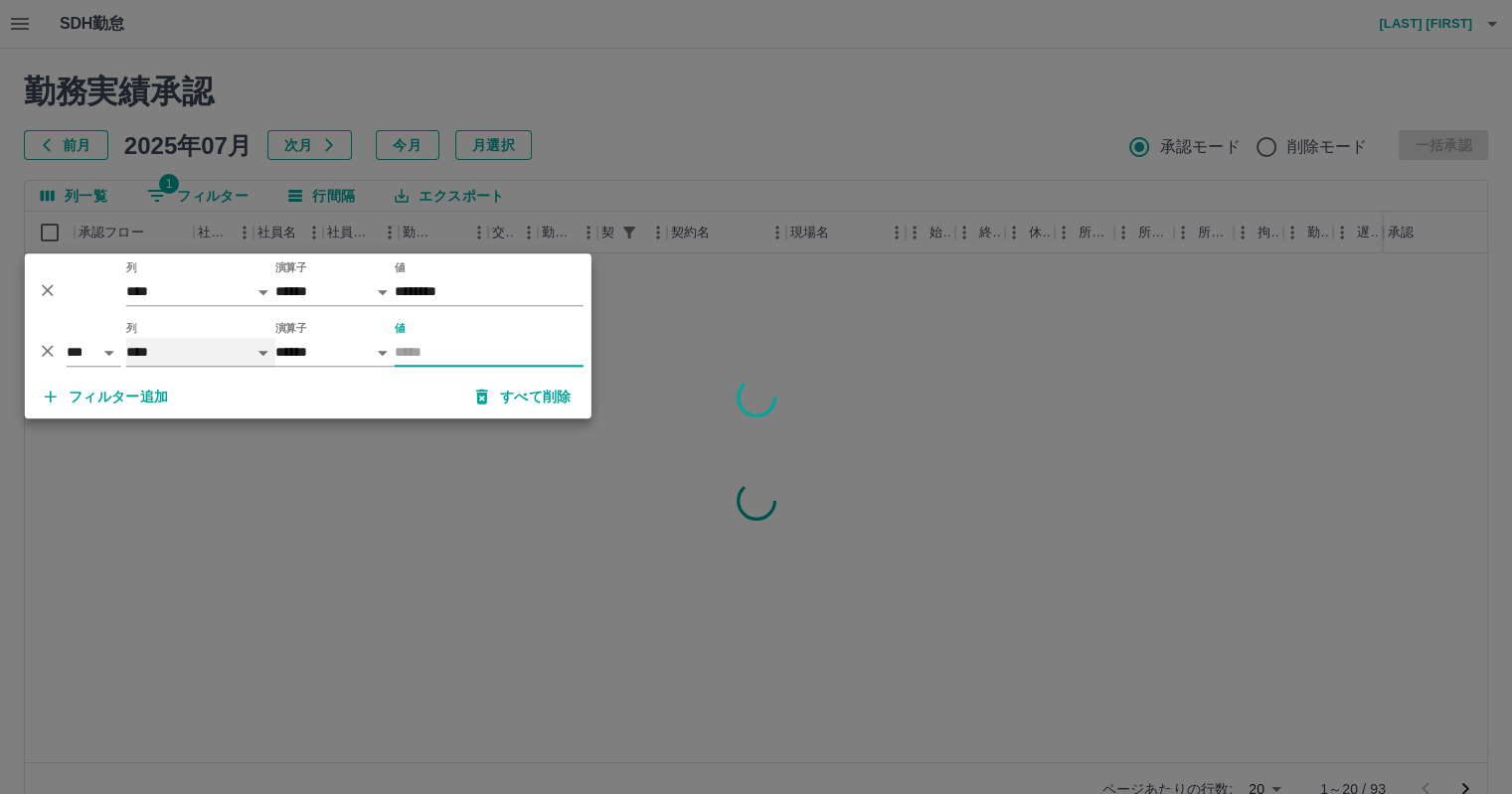click on "**** *** **** *** *** **** ***** *** *** ** ** ** **** **** **** ** ** *** **** *****" at bounding box center (201, 352) 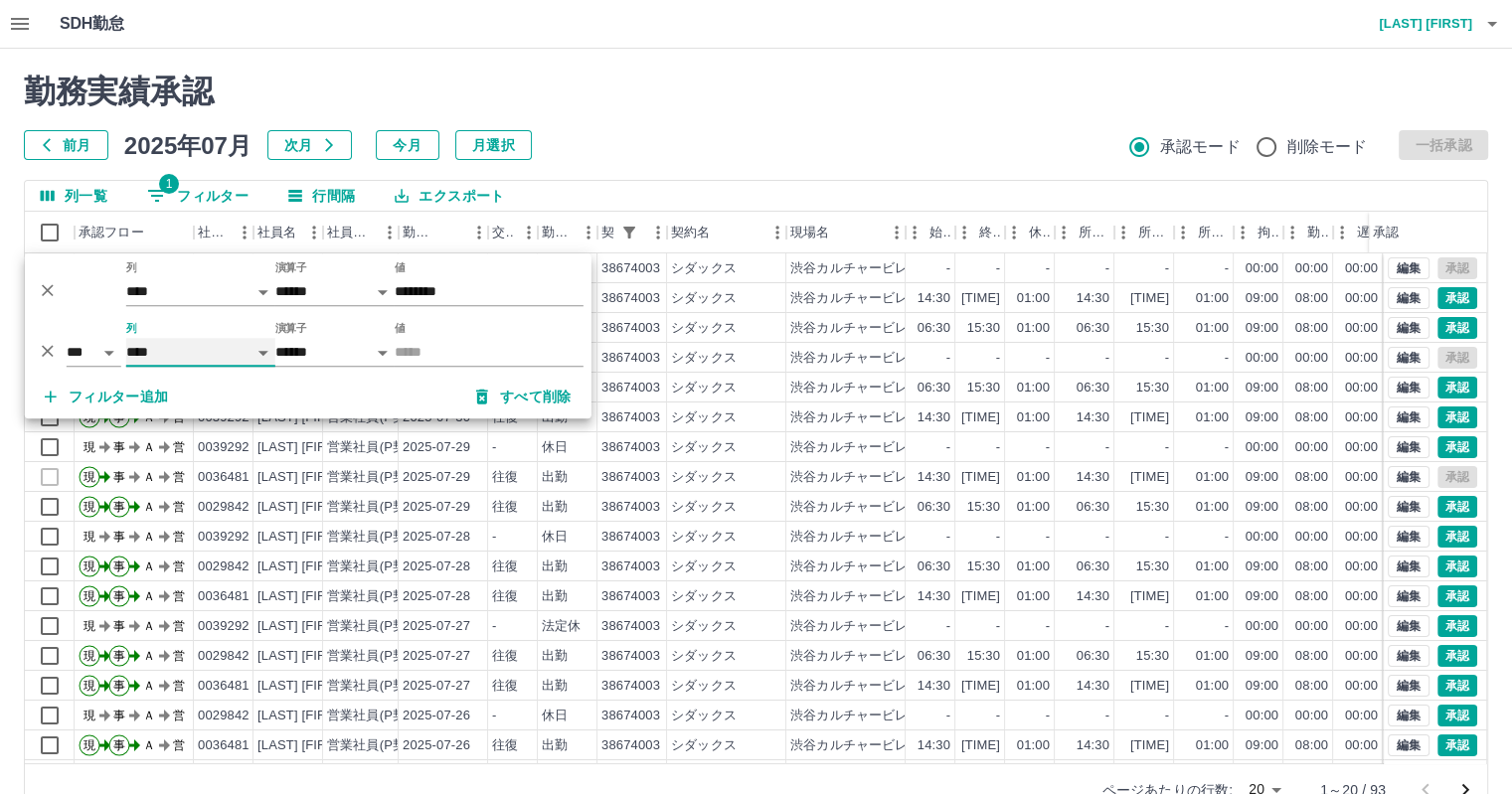 click on "**** *** **** *** *** **** ***** *** *** ** ** ** **** **** **** ** ** *** **** *****" at bounding box center [201, 352] 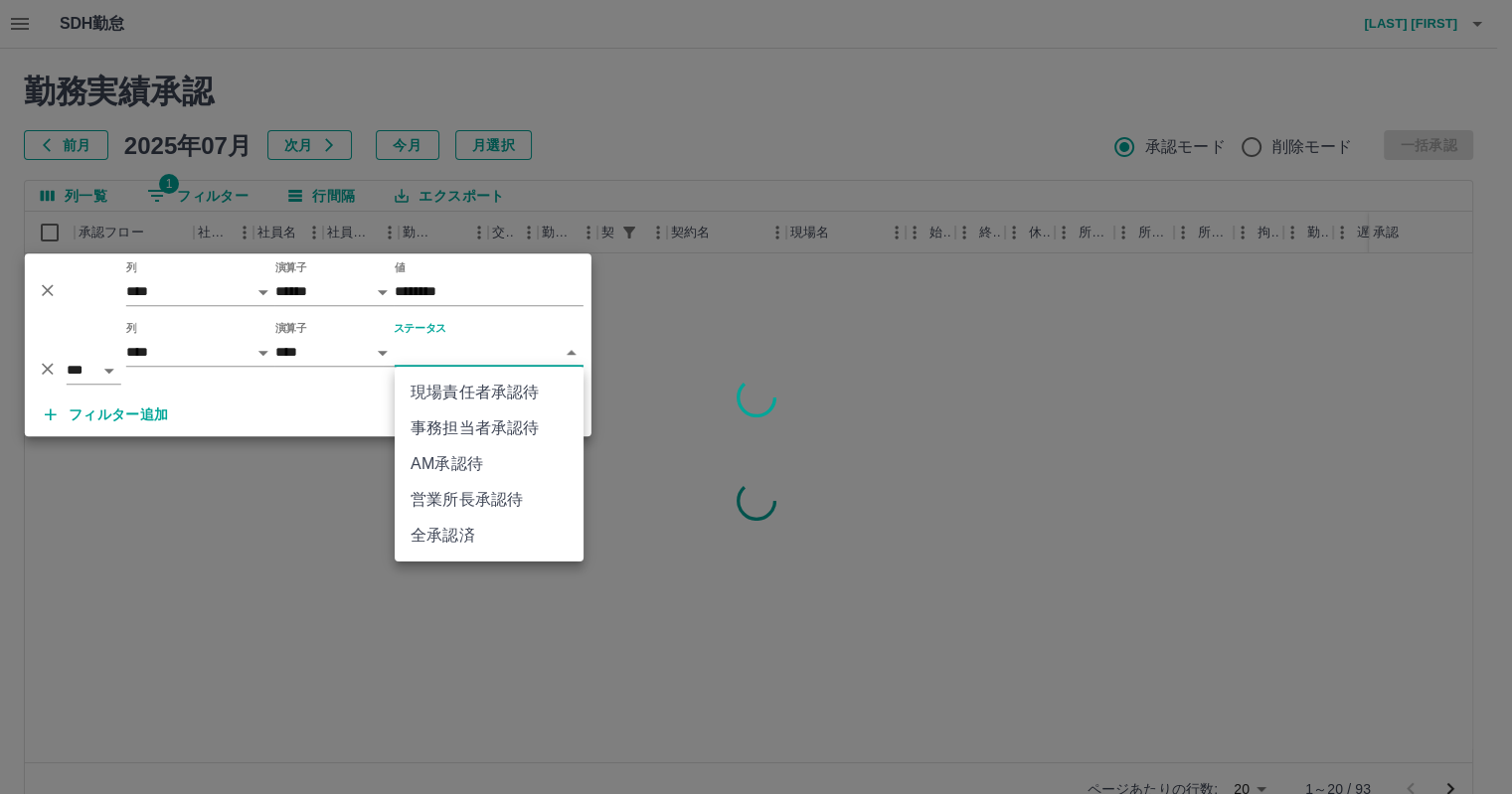 click on "SDH勤怠 [LAST] [FIRST] 勤務実績承認 前月 [DATE] 次月 今月 月選択 承認モード 削除モード 一括承認 列一覧 1 フィルター 行間隔 エクスポート 承認フロー 社員番号 社員名 社員区分 勤務日 交通費 勤務区分 契約コード 契約名 現場名 始業 終業 休憩 所定開始 所定終業所定休憩 拘束 勤務 遅刻等 コメント ステータス 承認 ページあたりの行数: 20 ** 1～20 / 93 SDH勤怠 *** ** 列 **** *** **** *** *** **** ***** *** *** ** ** ** **** **** **** ** ** *** **** ***** 演算子 ****** ******* 値 ******** *** ** 列 **** *** **** *** *** **** ***** *** *** ** ** ** **** **** **** ** ** *** **** ***** 演算子 **** ****** ステータス ​ ********* フィルター追加 すべて削除 現場責任者承認待 事務担当者承認待 AM承認待 営業所長承認待 全承認済" at bounding box center [756, 419] 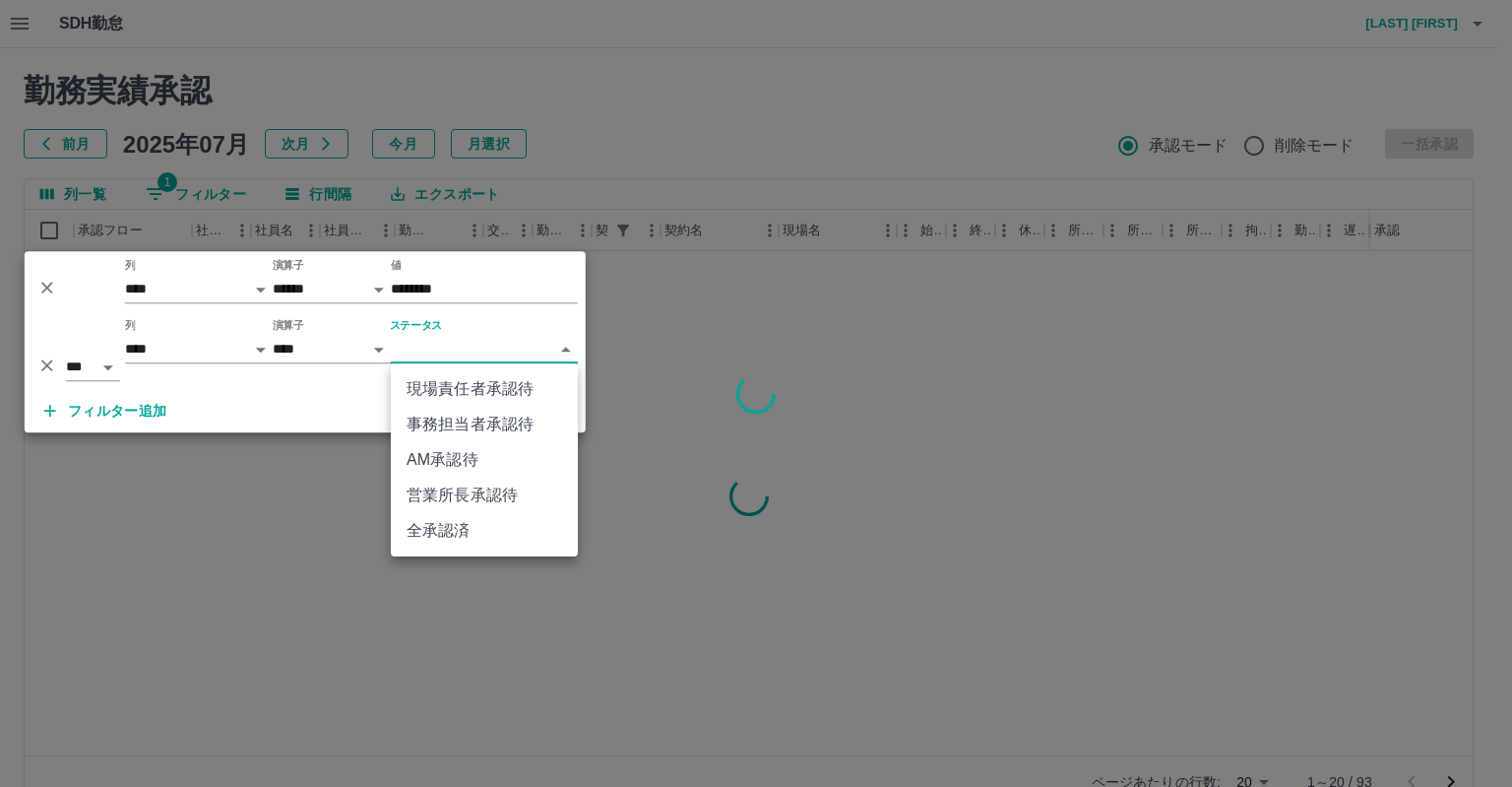 click on "現場責任者承認待" at bounding box center [484, 389] 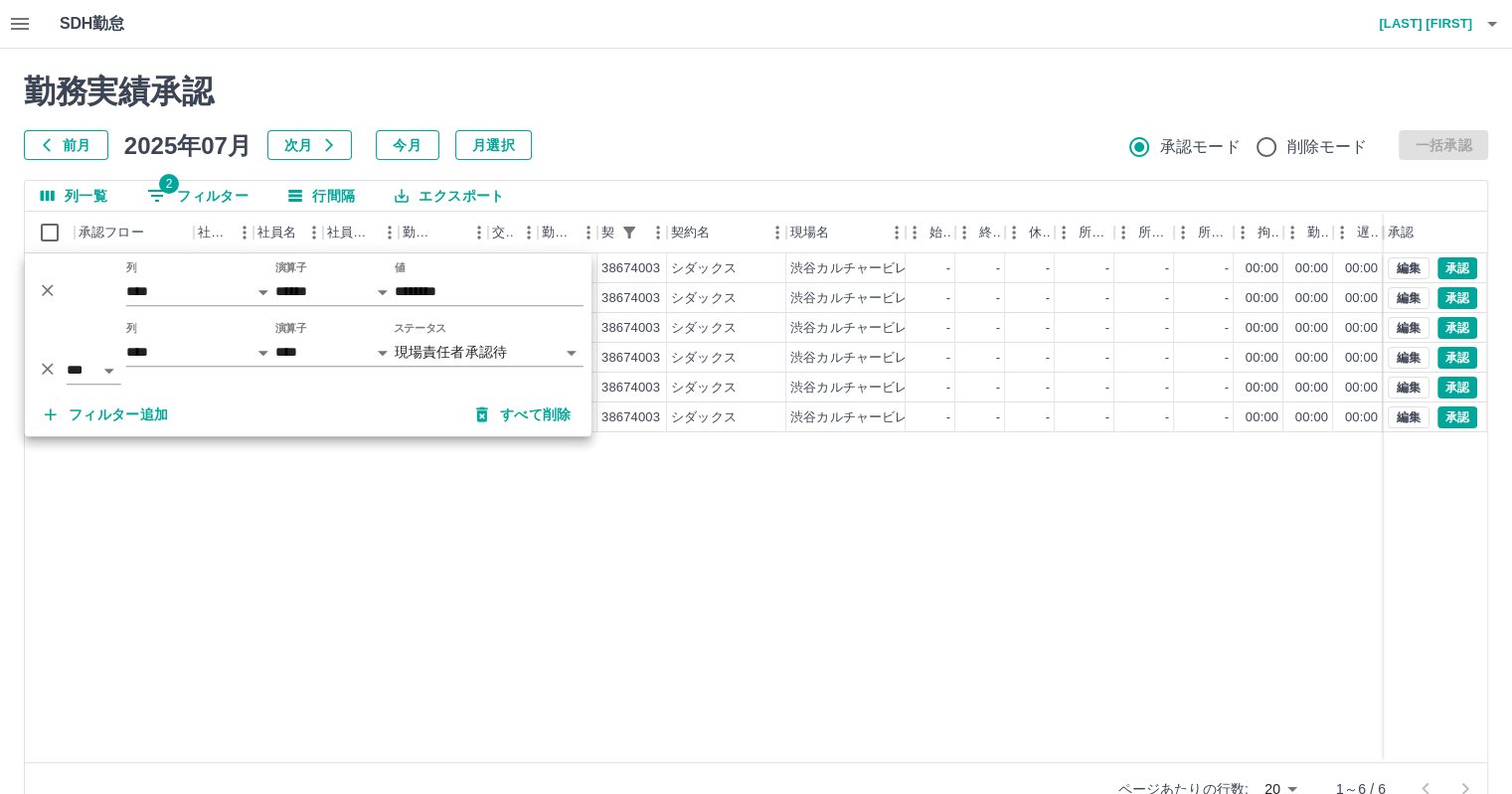 click on "勤務実績承認 前月 [DATE] 次月 今月 月選択 承認モード 削除モード 一括承認 列一覧 2 フィルター 行間隔 エクスポート 承認フロー 社員番号 社員名 社員区分 勤務日 交通費 勤務区分 契約コード 契約名 現場名 始業 終業 休憩 所定開始 所定終業所定休憩 拘束 勤務 遅刻等 コメント ステータス 承認 現 事 Ａ 営 0039292 [LAST] [FIRST] 営業社員(P契約) [DATE]  -  休日 38674003 シダックス 渋谷カルチャービレッジ（ＣＶ） - - - - - - 00:00 00:00 00:00 現場責任者承認待 現 事 Ａ 営 0039292 [LAST] [FIRST] 営業社員(P契約) [DATE]  -  休日 38674003 シダックス 渋谷カルチャービレッジ（ＣＶ） - - - - - - 00:00 00:00 00:00 現 事 Ａ 営 0039292 [LAST] [FIRST] 営業社員(P契約) [DATE]  -  法定休 38674003 シダックス 渋谷カルチャービレッジ（ＣＶ） - - - - - - 00:00 00:00 00:00 現 事 -" at bounding box center [756, 444] 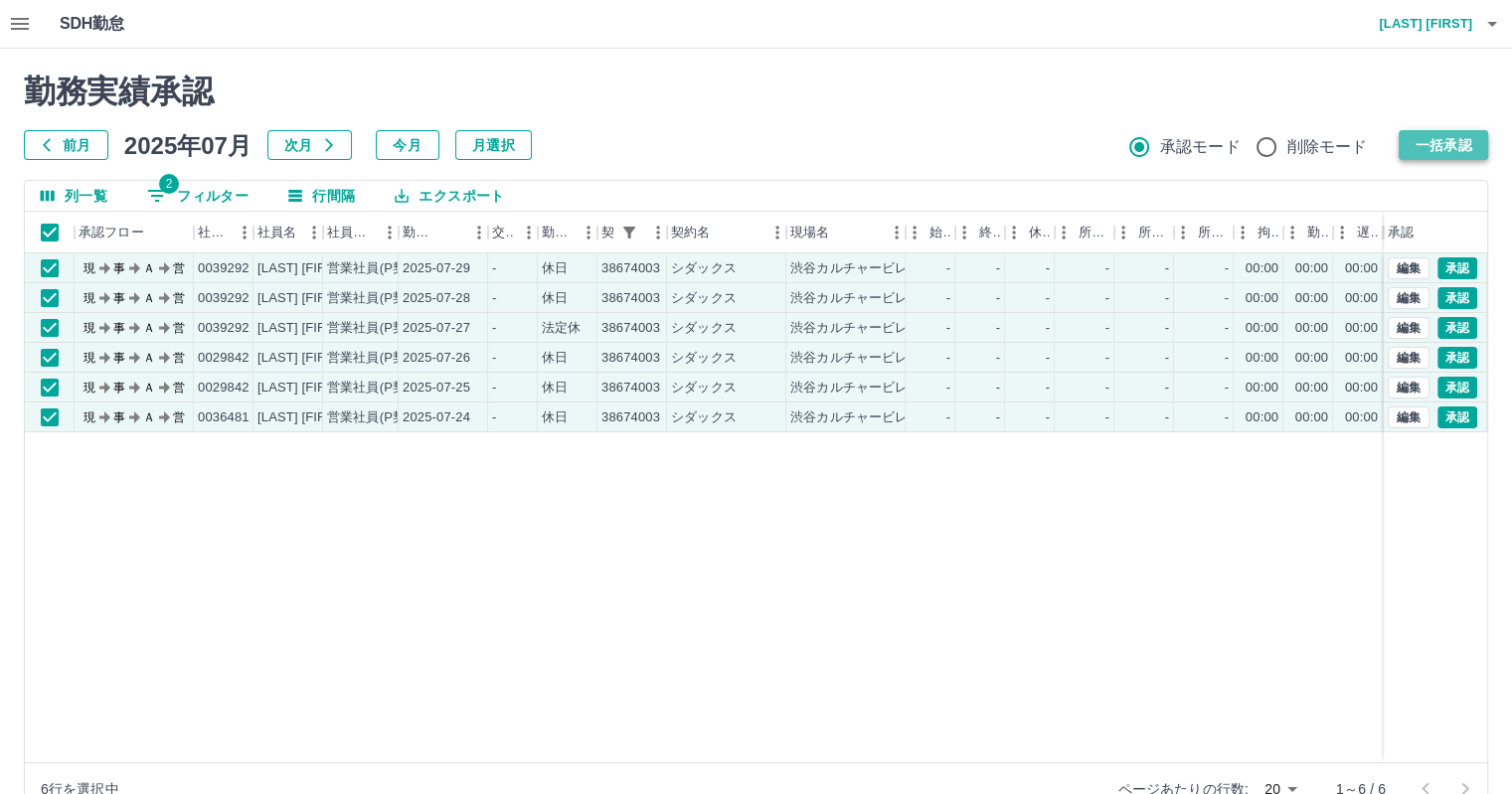 click on "一括承認" at bounding box center (1443, 145) 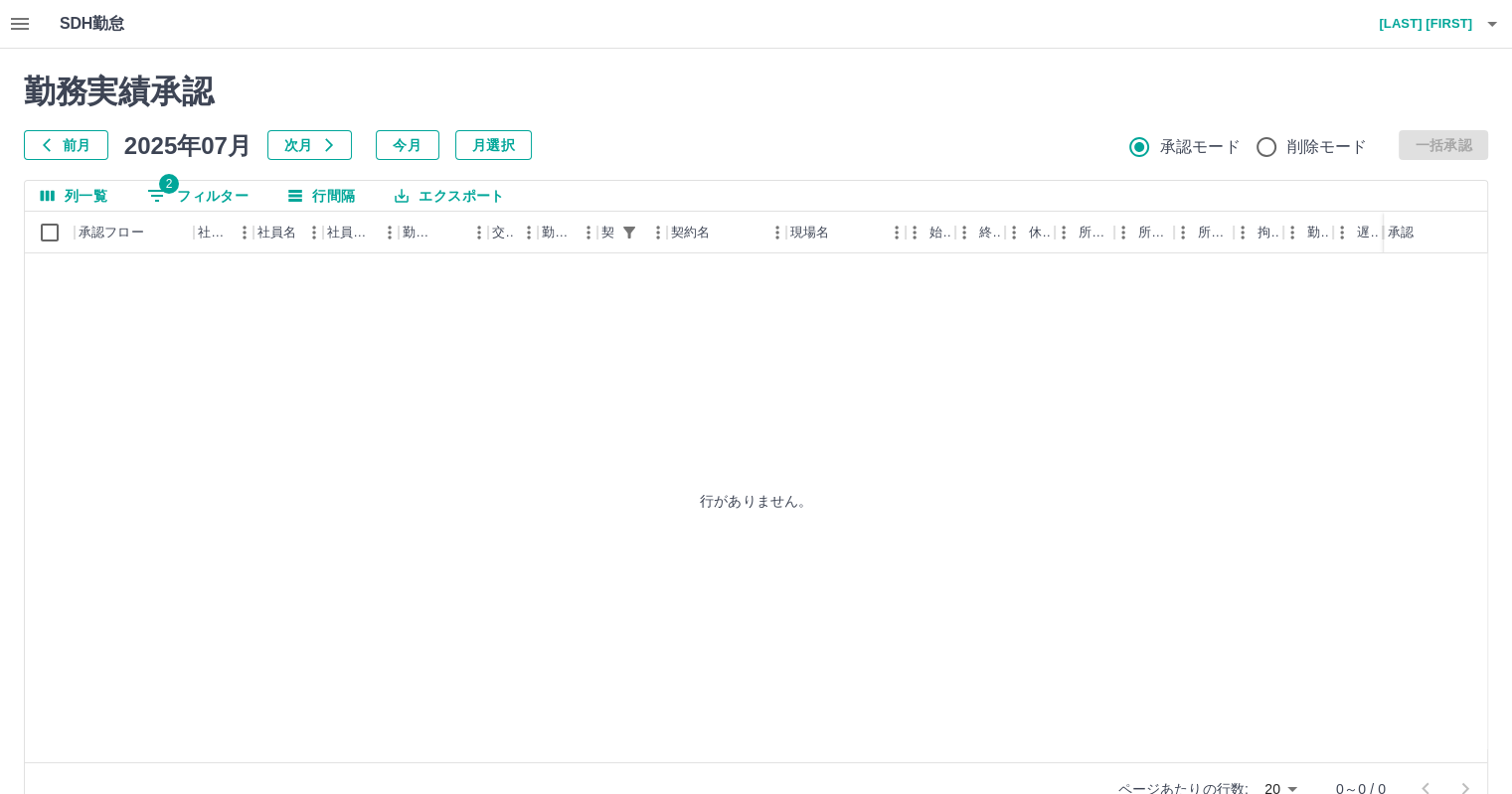 click on "勤務実績承認 前月 [DATE] 次月 今月 月選択 承認モード 削除モード 一括承認 列一覧 2 フィルター 行間隔 エクスポート 承認フロー 社員番号 社員名 社員区分 勤務日 交通費 勤務区分 契約コード 契約名 現場名 始業 終業 休憩 所定開始 所定終業所定休憩 拘束 勤務 遅刻等 コメント ステータス 承認 行がありません。 ページあたりの行数: 20 ** 0～0 / 0" at bounding box center [756, 444] 